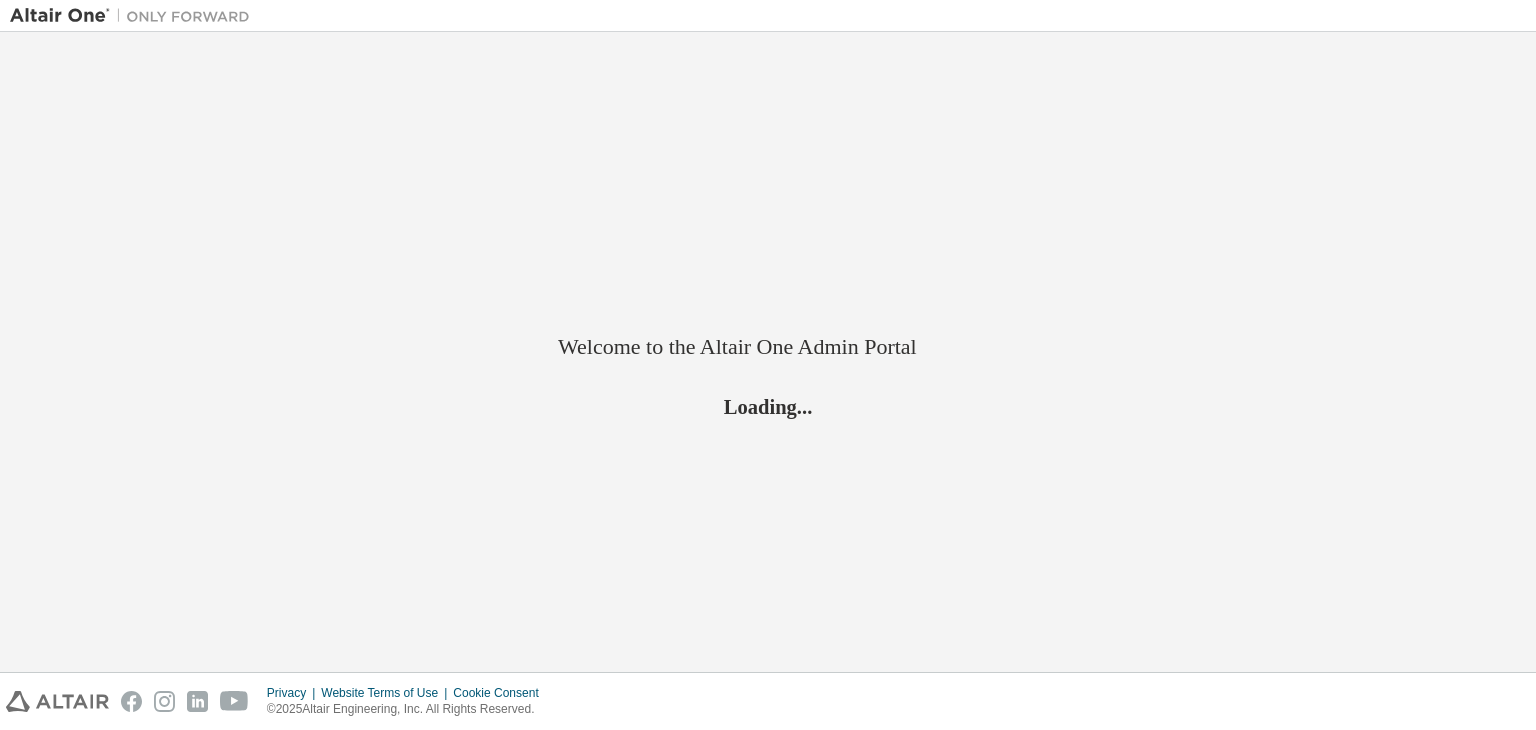 scroll, scrollTop: 0, scrollLeft: 0, axis: both 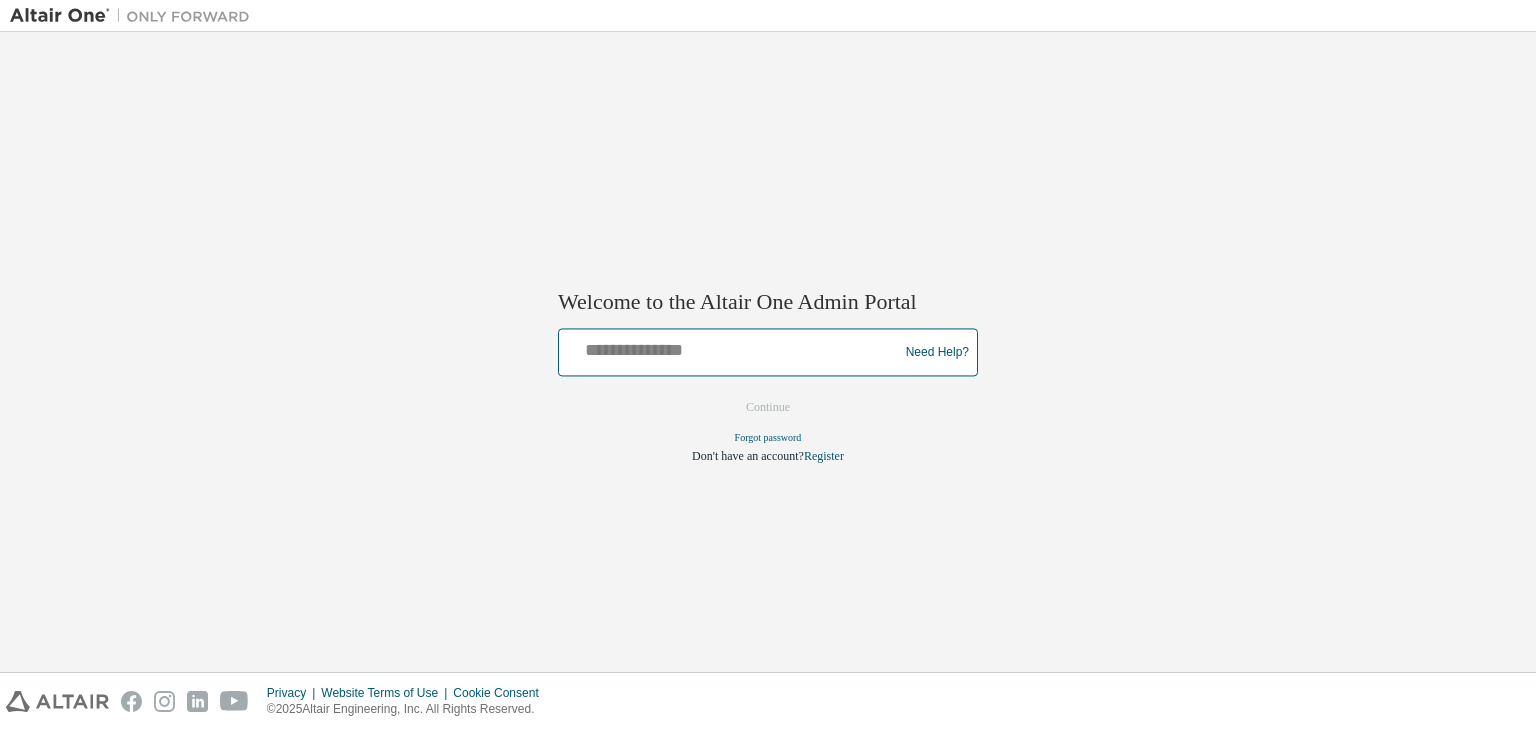 click at bounding box center [731, 348] 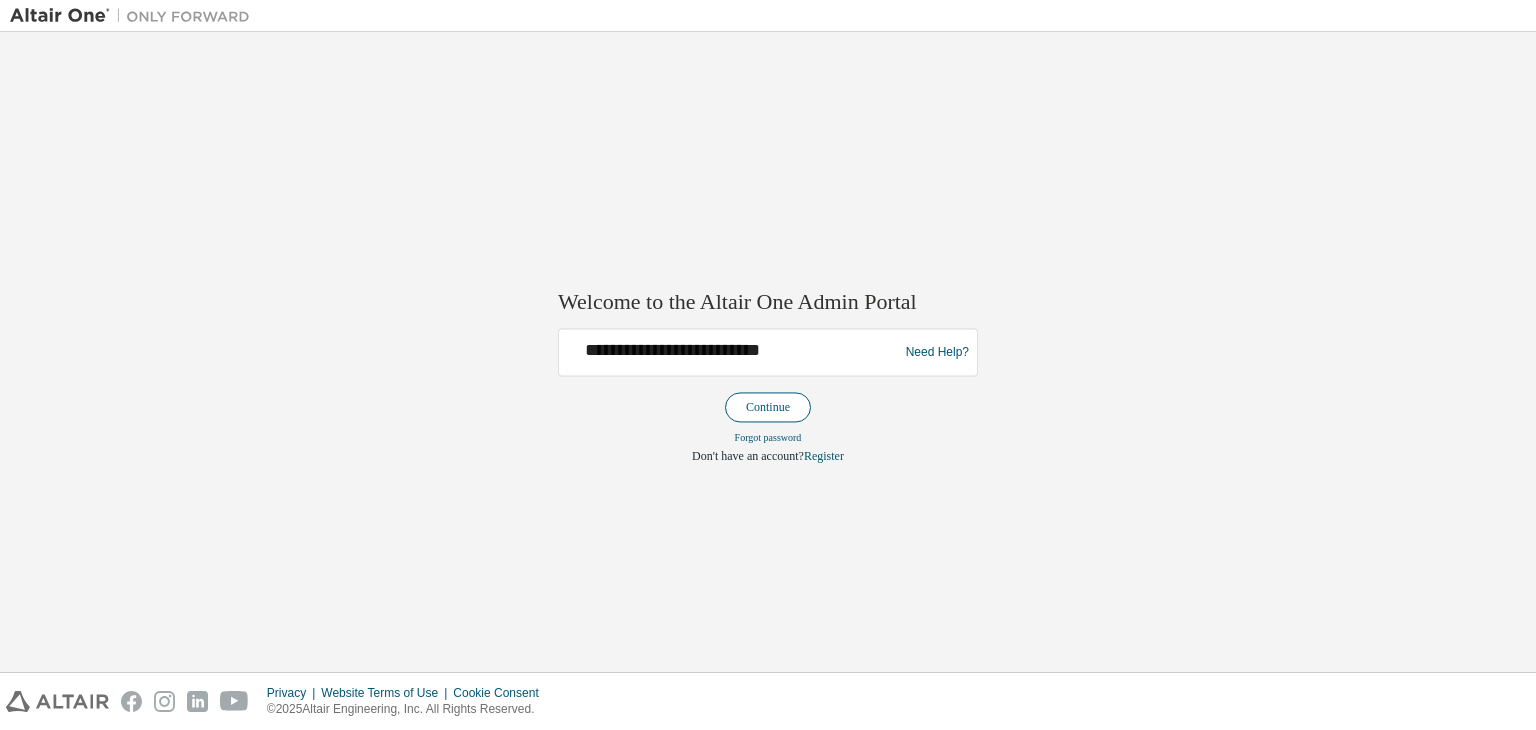 click on "Continue" at bounding box center (768, 408) 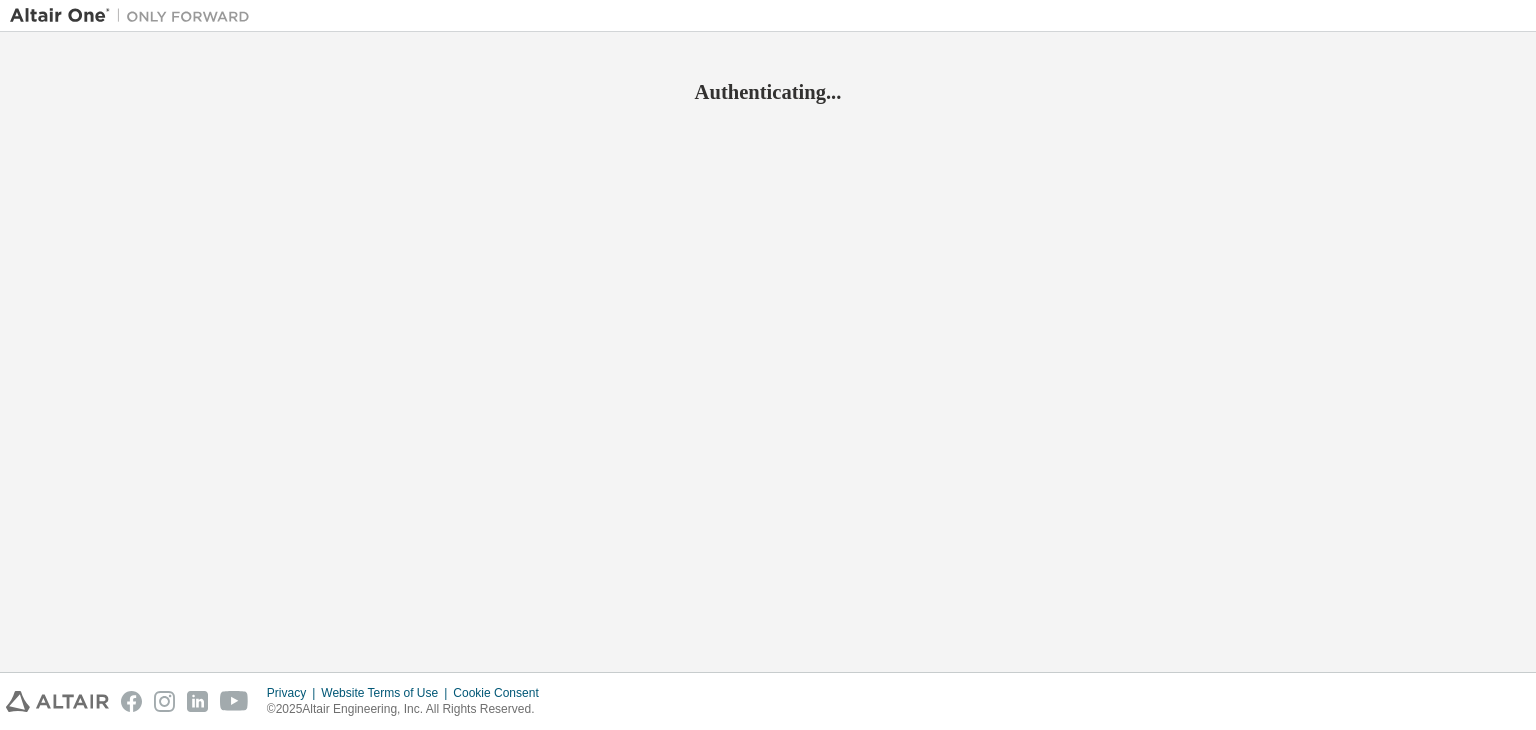 scroll, scrollTop: 0, scrollLeft: 0, axis: both 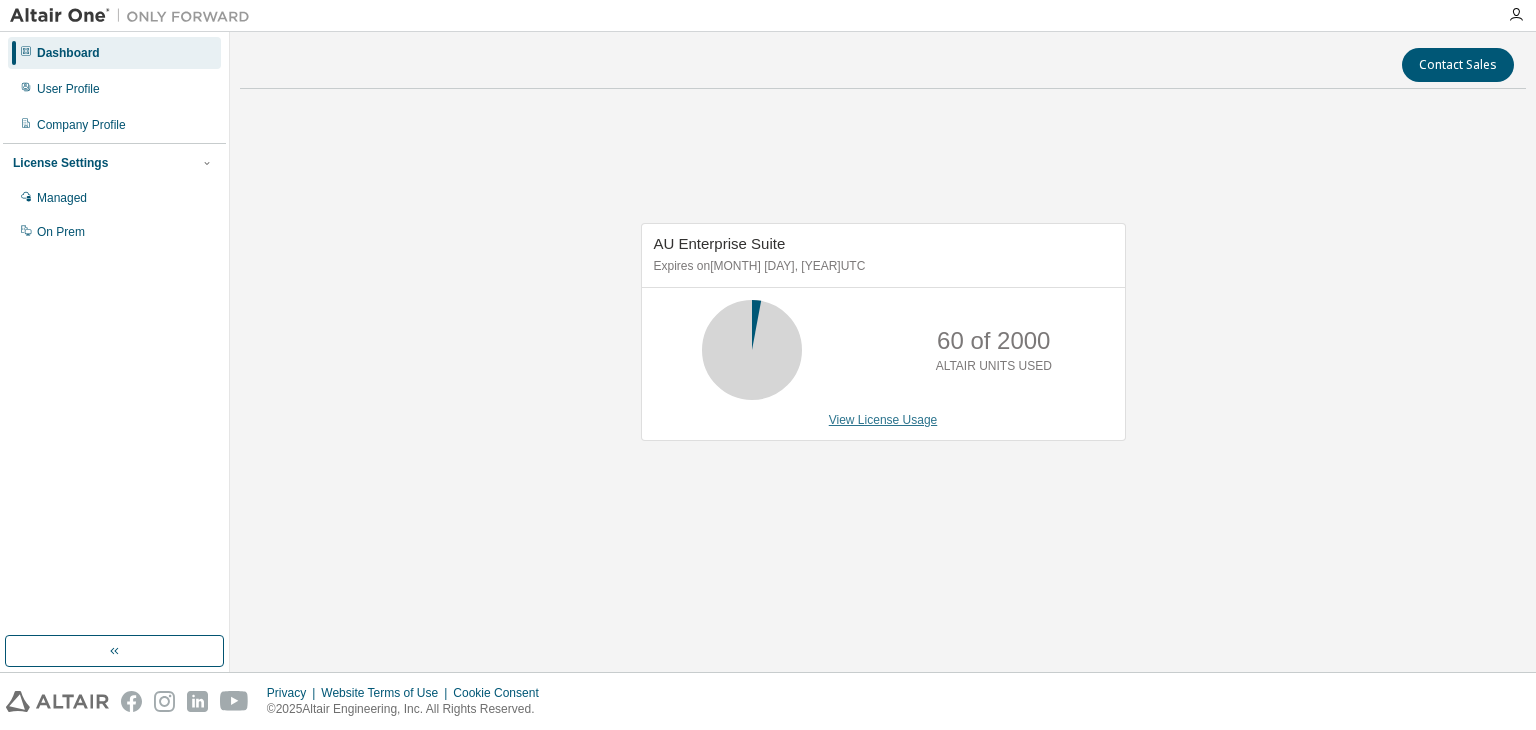 click on "View License Usage" at bounding box center [883, 420] 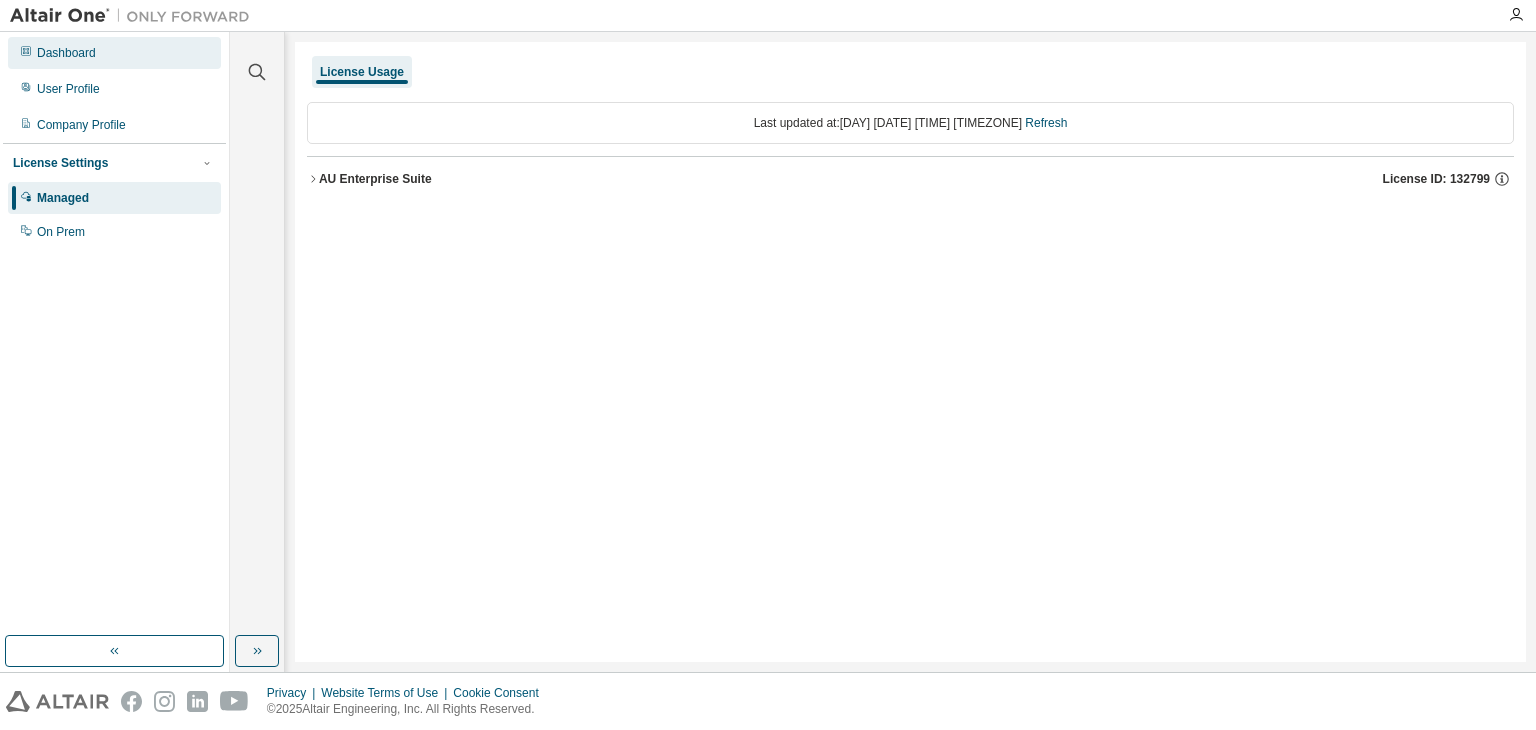 click on "Dashboard" at bounding box center (114, 53) 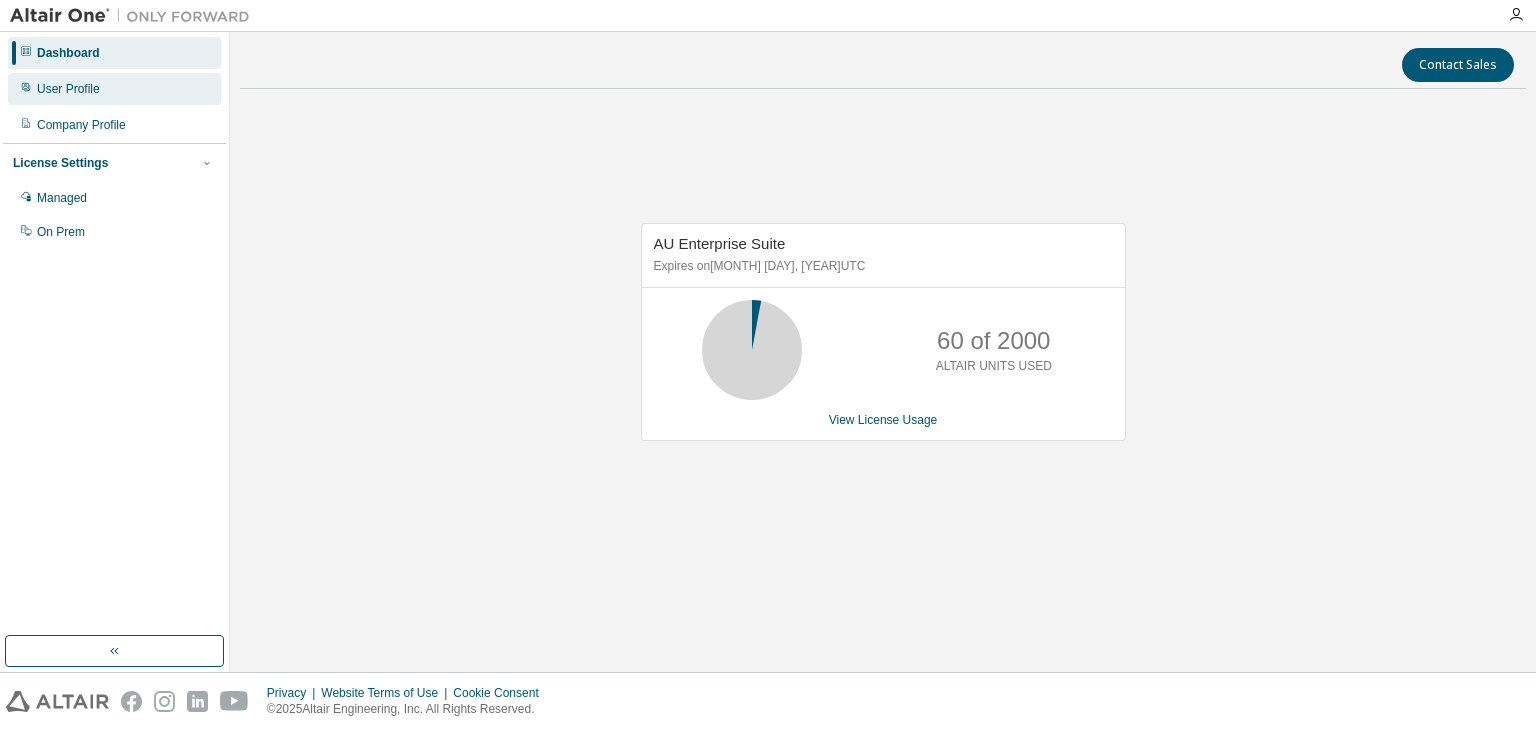 click on "User Profile" at bounding box center (68, 89) 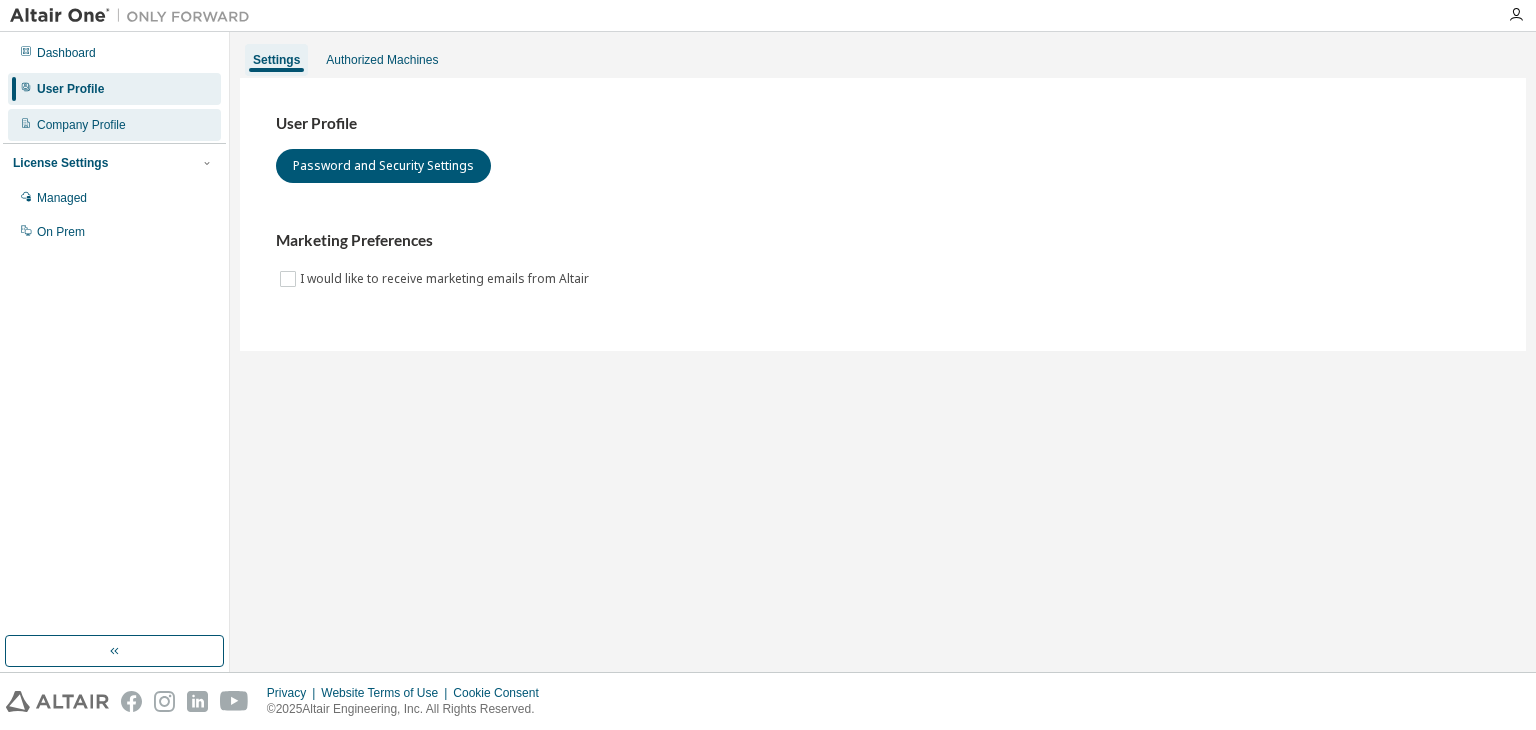click on "Company Profile" at bounding box center [81, 125] 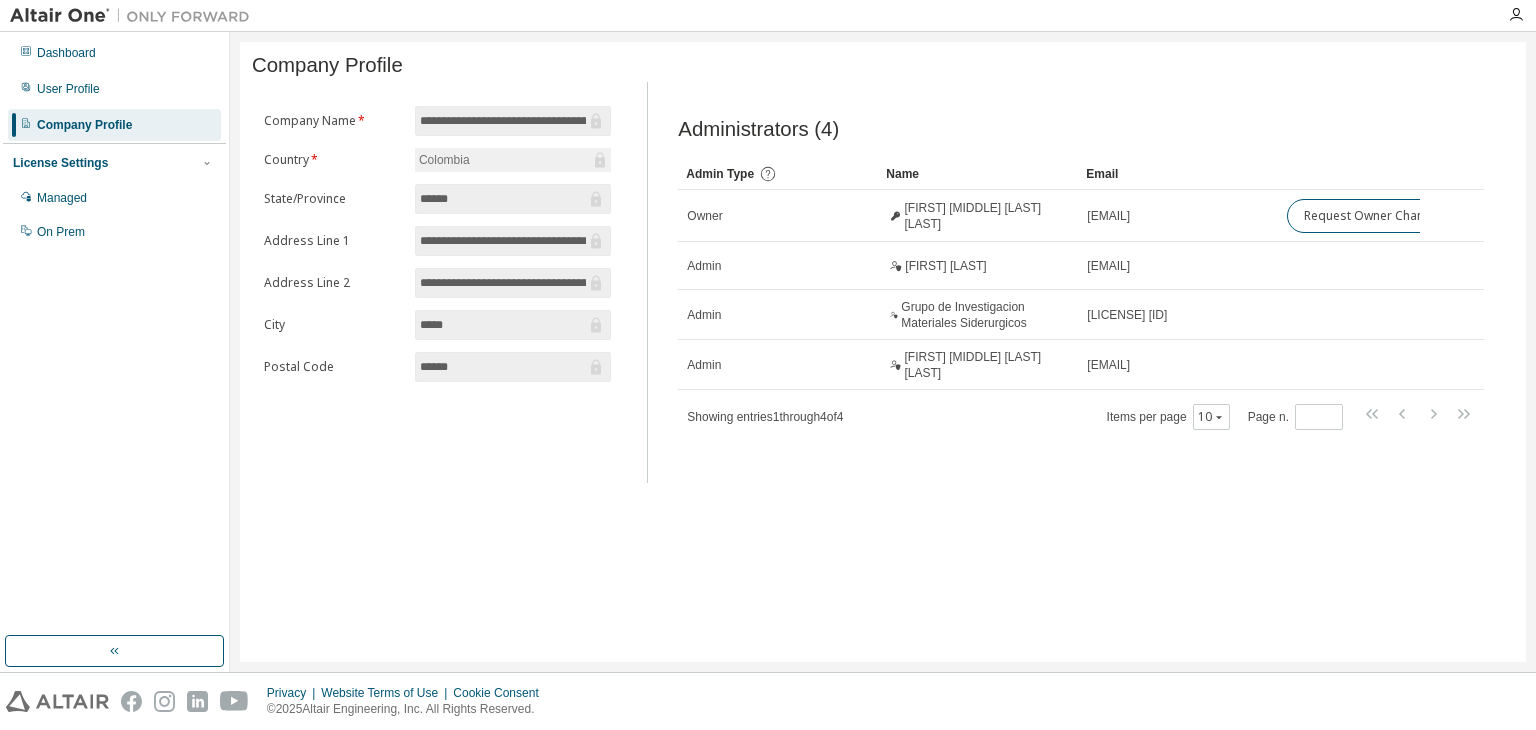 click on "License Settings" at bounding box center (60, 163) 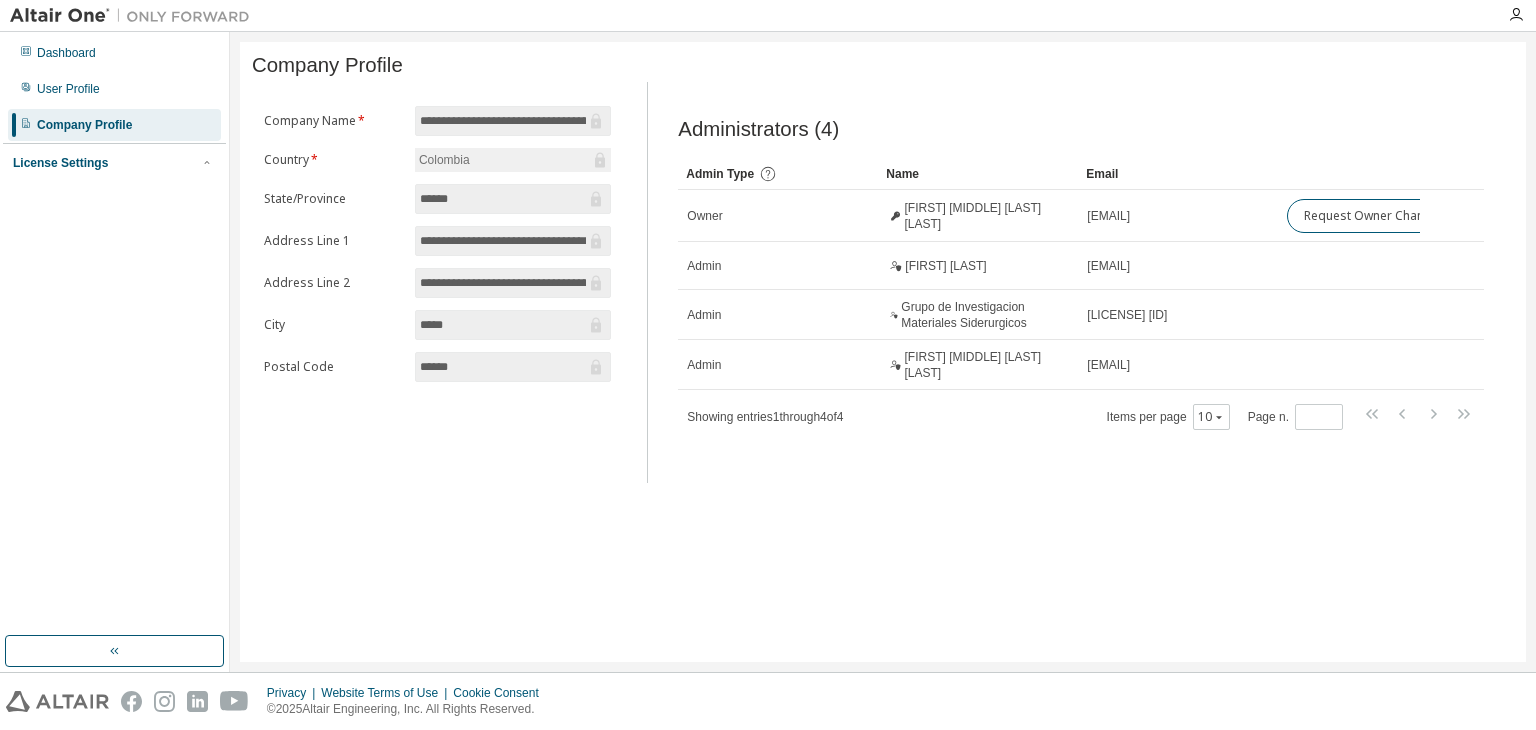 click on "License Settings" at bounding box center [60, 163] 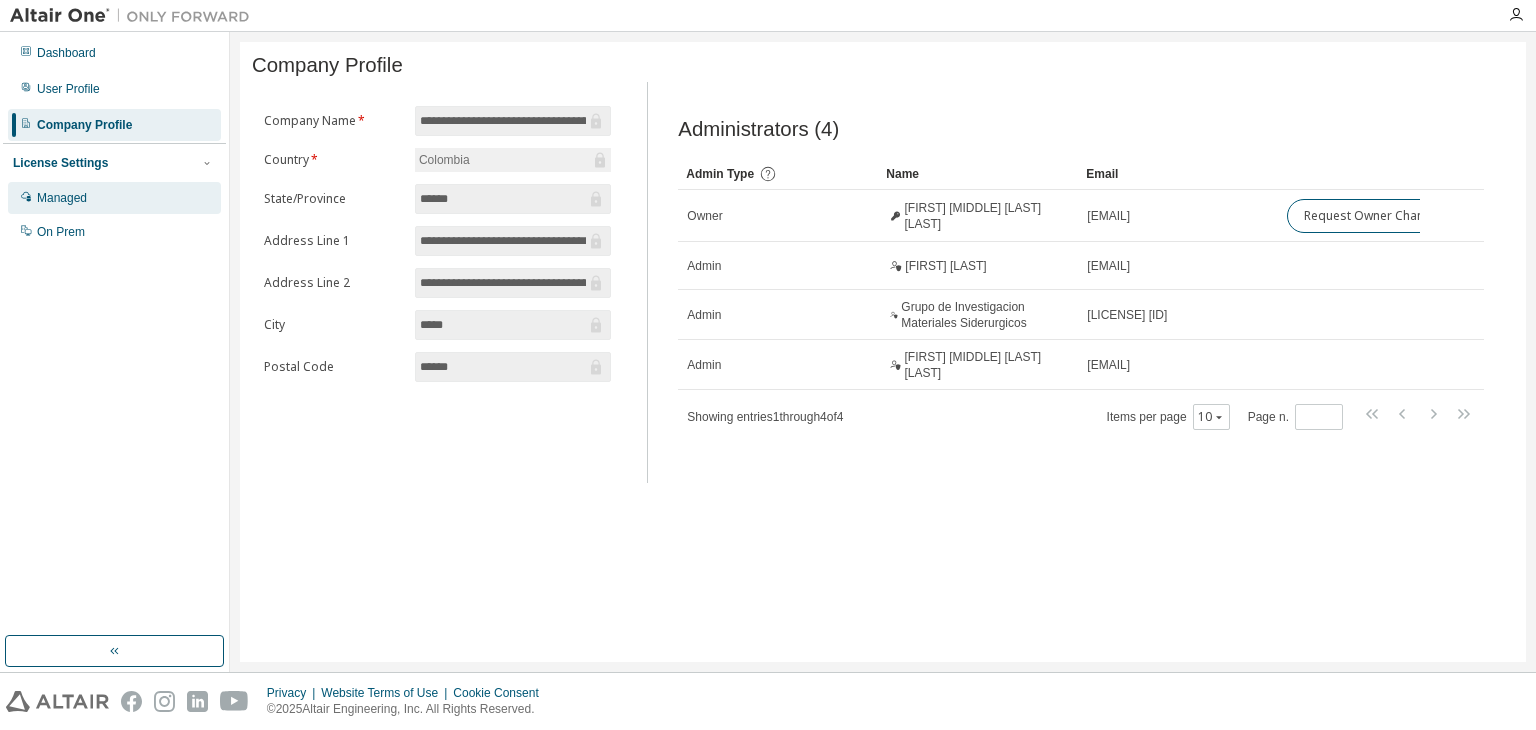 click on "Managed" at bounding box center (62, 198) 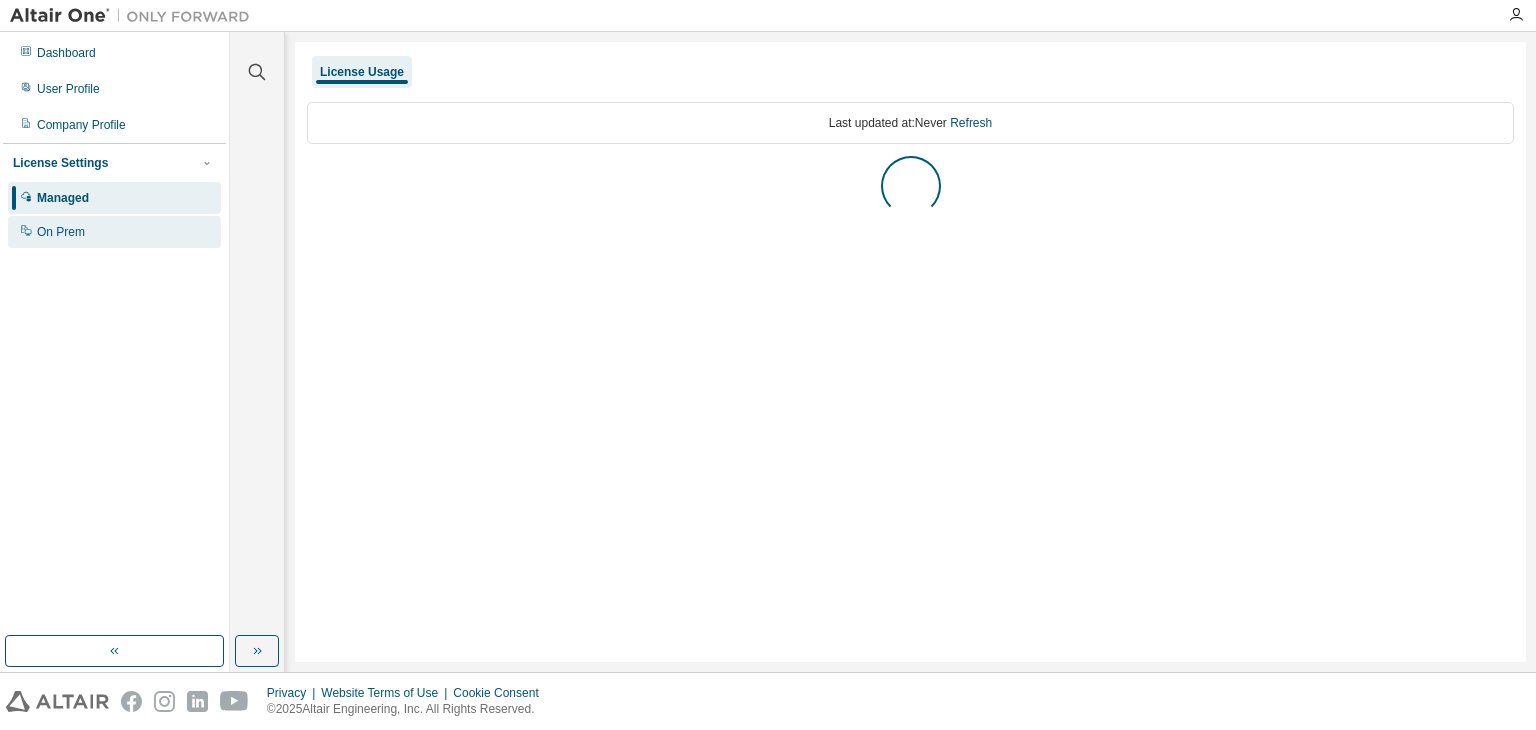 click on "On Prem" at bounding box center [61, 232] 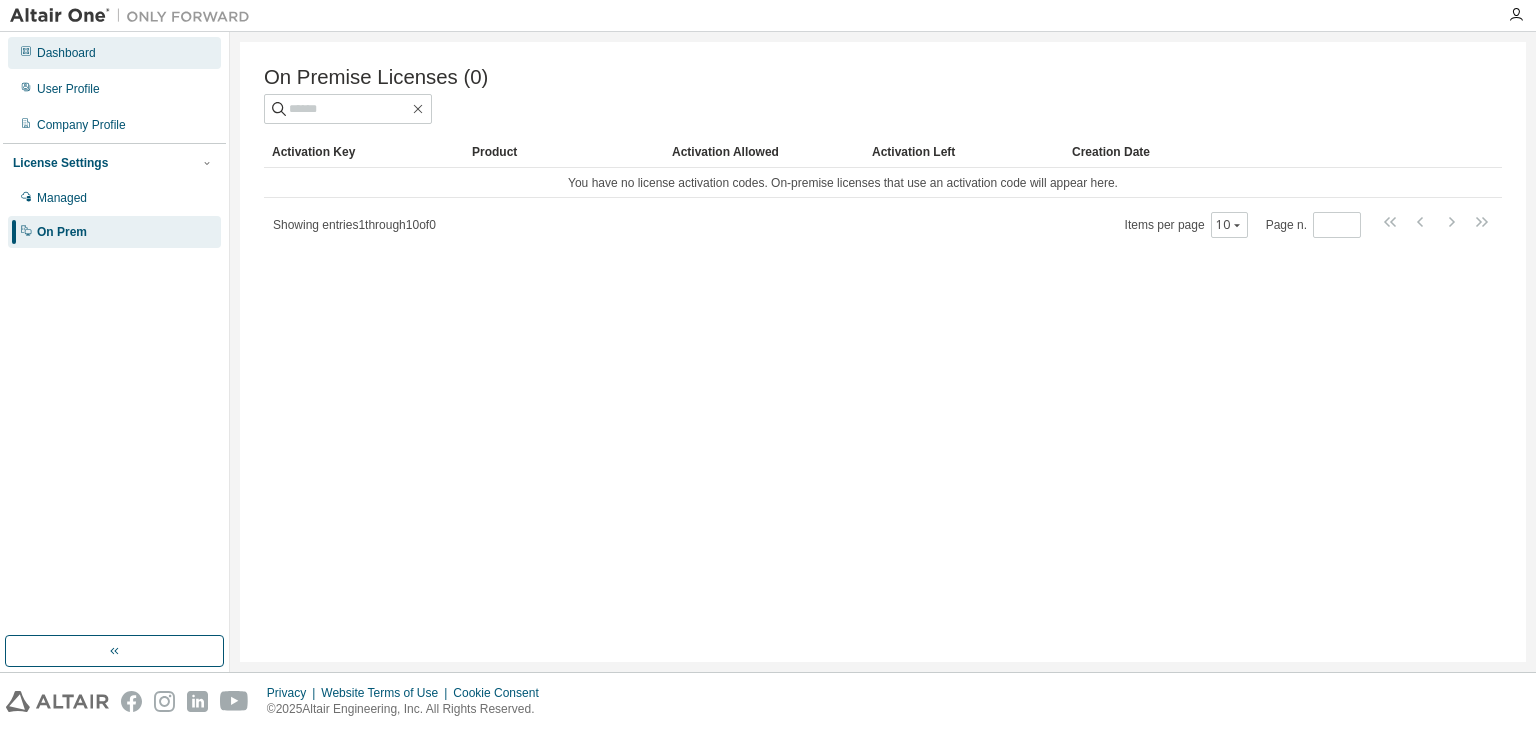 click on "Dashboard" at bounding box center [66, 53] 